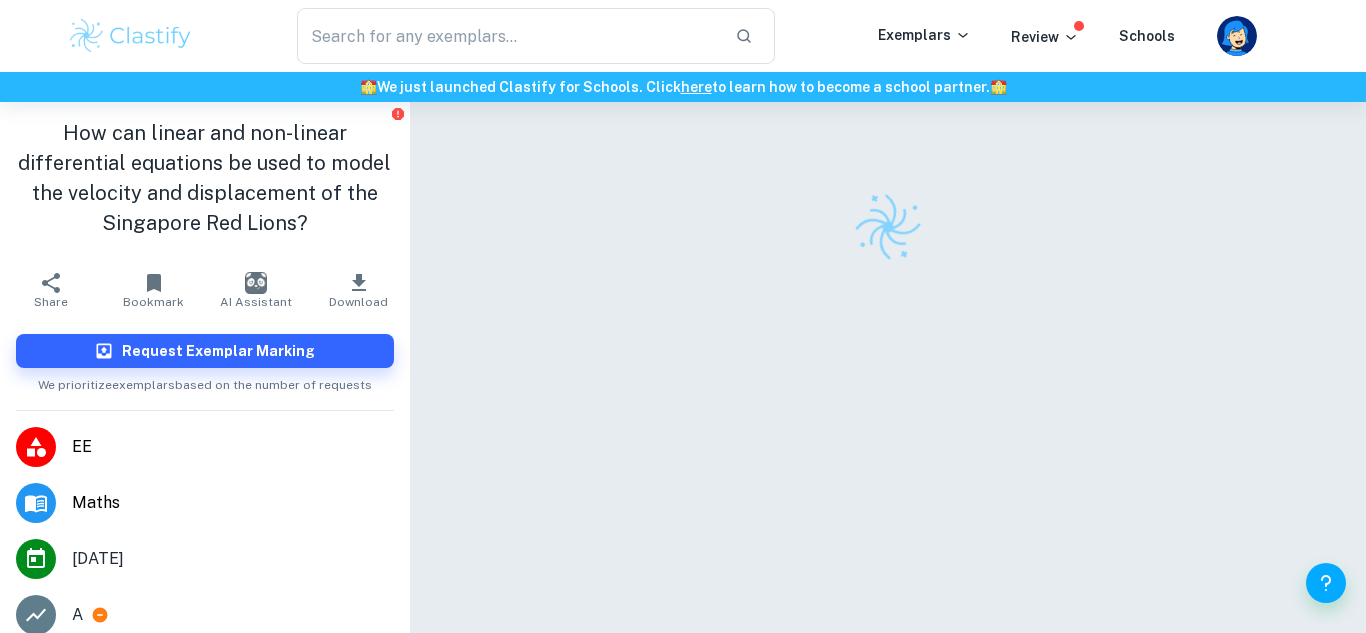 scroll, scrollTop: 0, scrollLeft: 0, axis: both 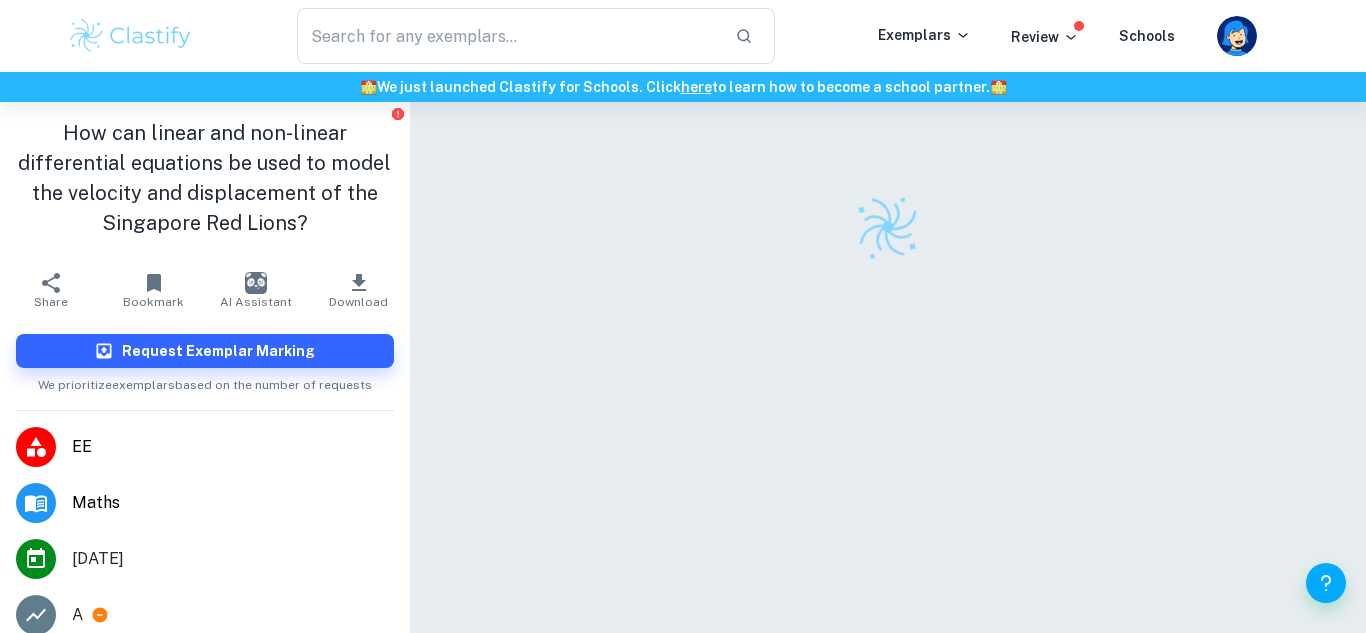 click at bounding box center [888, 227] 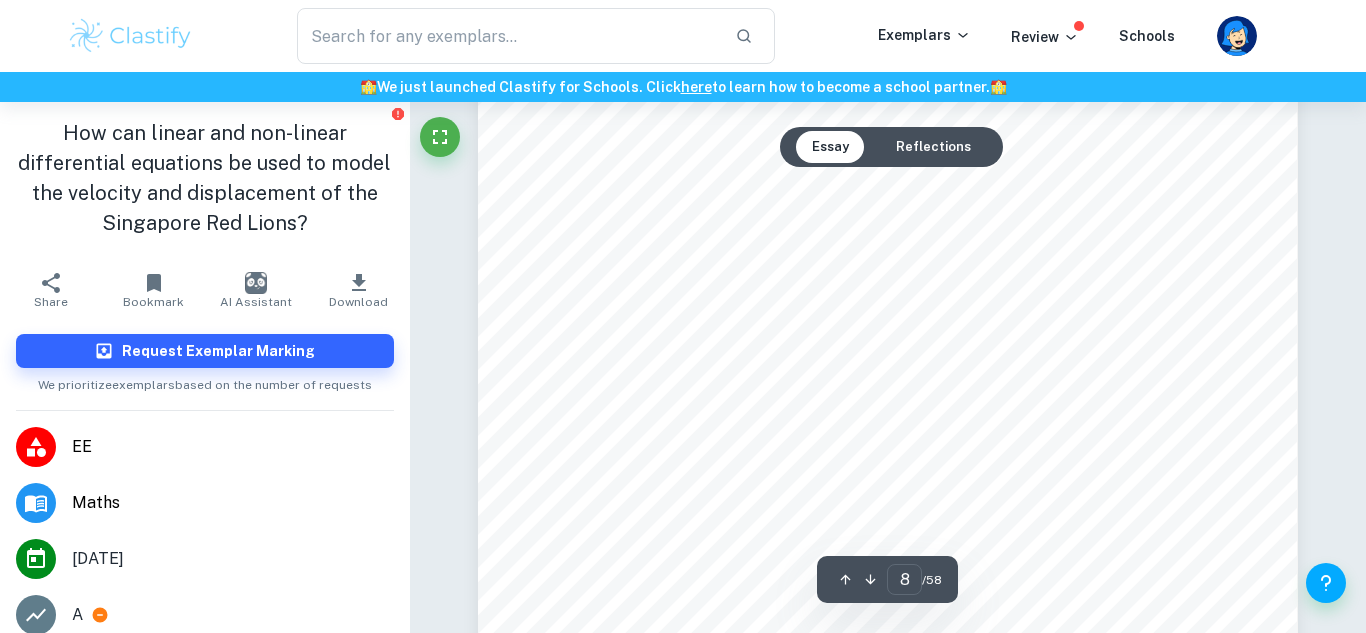 scroll, scrollTop: 8302, scrollLeft: 0, axis: vertical 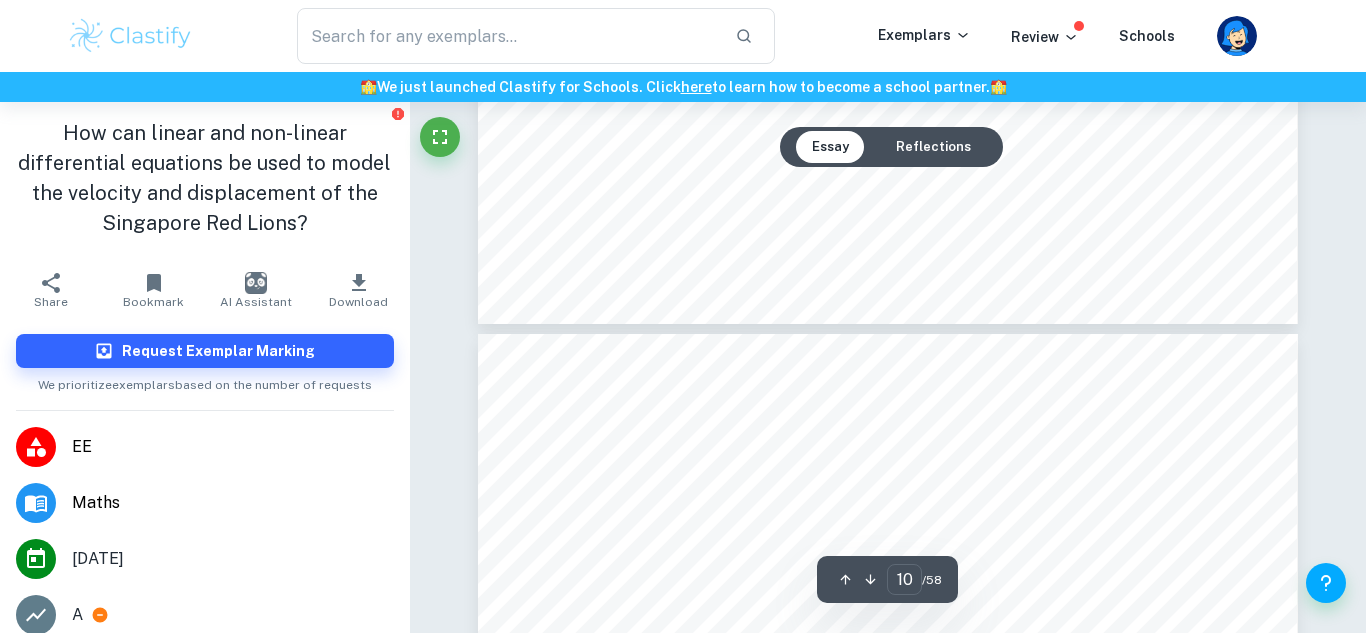 type on "9" 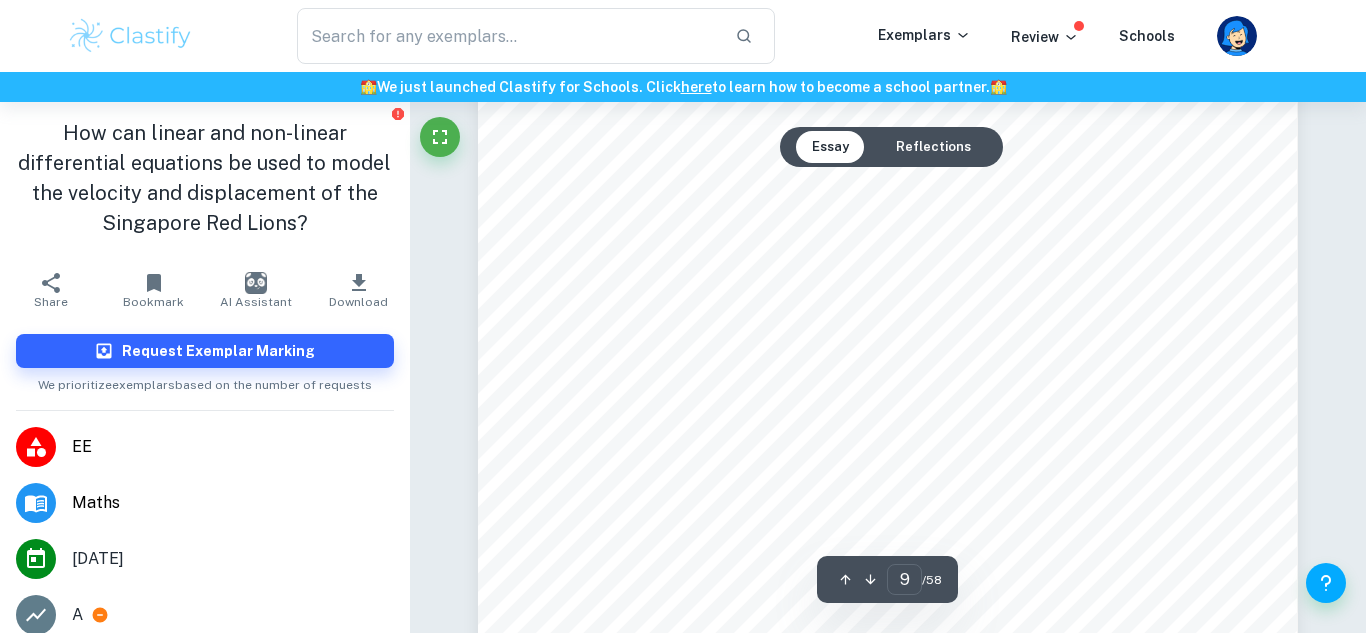 scroll, scrollTop: 9497, scrollLeft: 0, axis: vertical 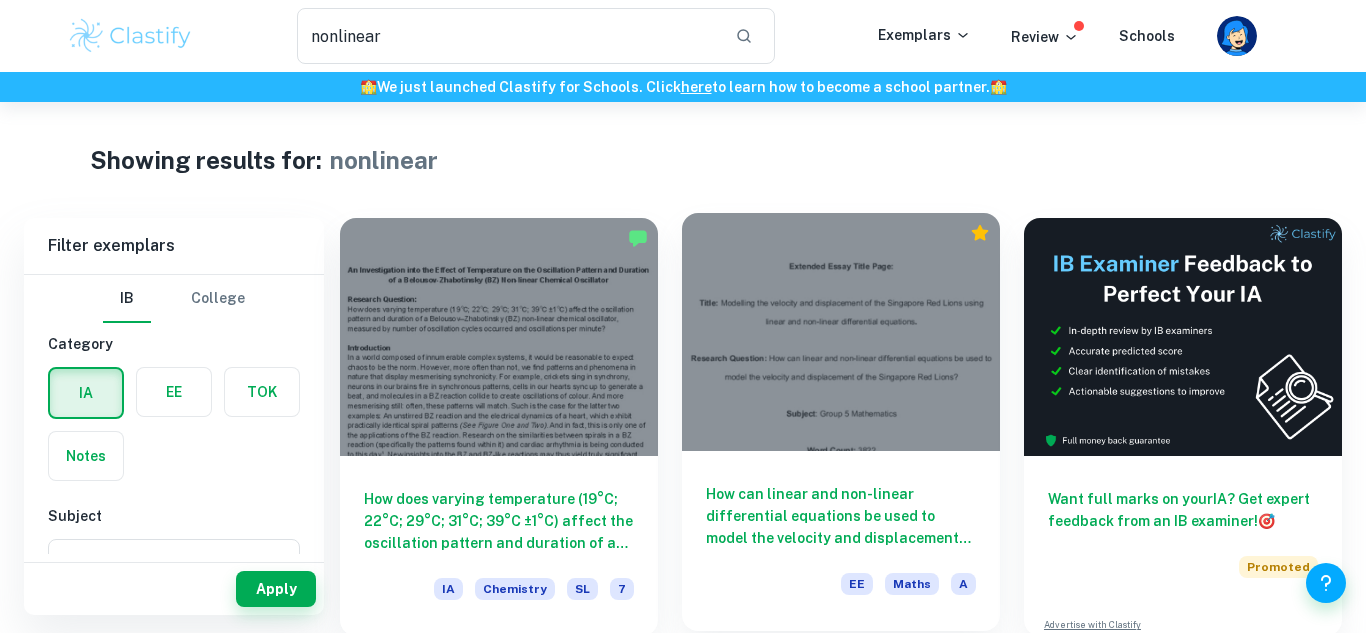 click at bounding box center (841, 332) 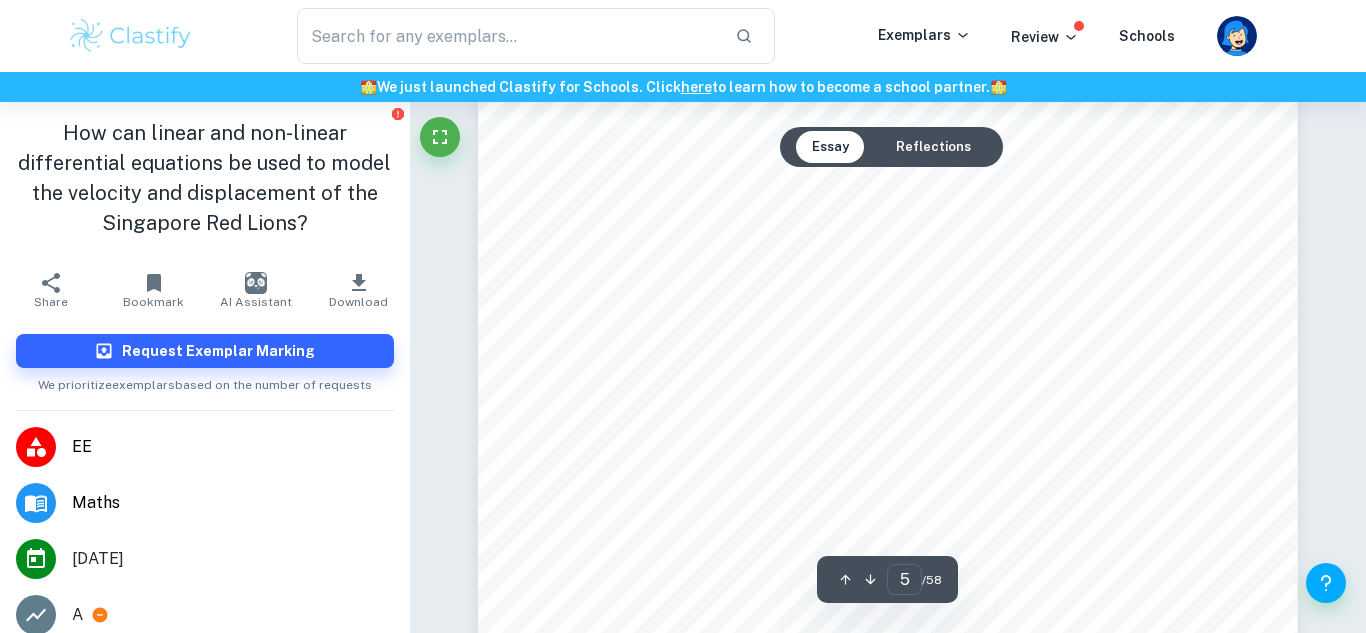 scroll, scrollTop: 5493, scrollLeft: 0, axis: vertical 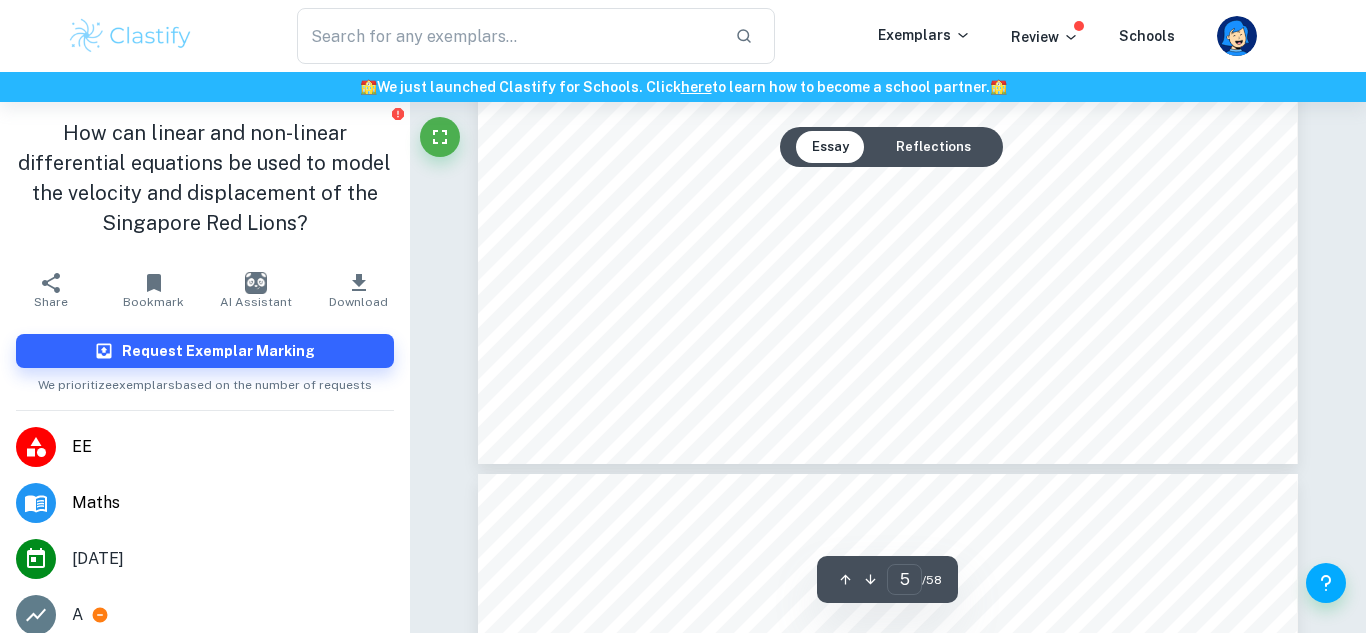 click on ", [DATE]." at bounding box center [768, 301] 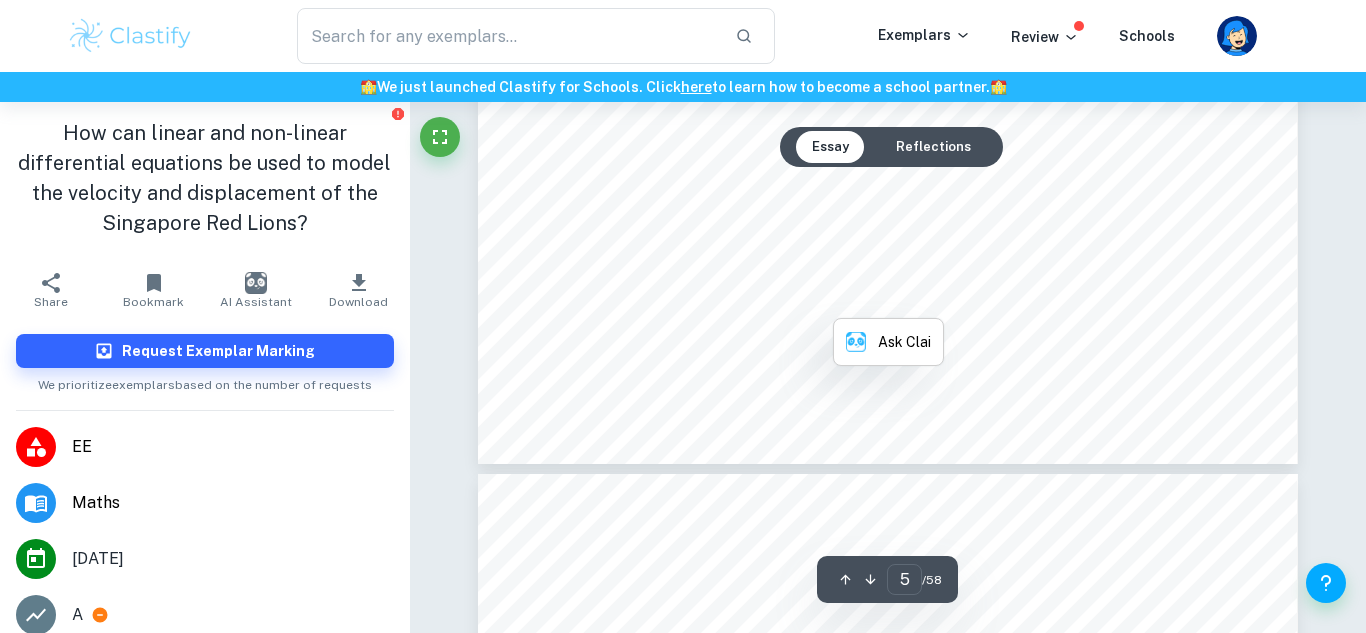 click on ", [DATE]." at bounding box center (768, 301) 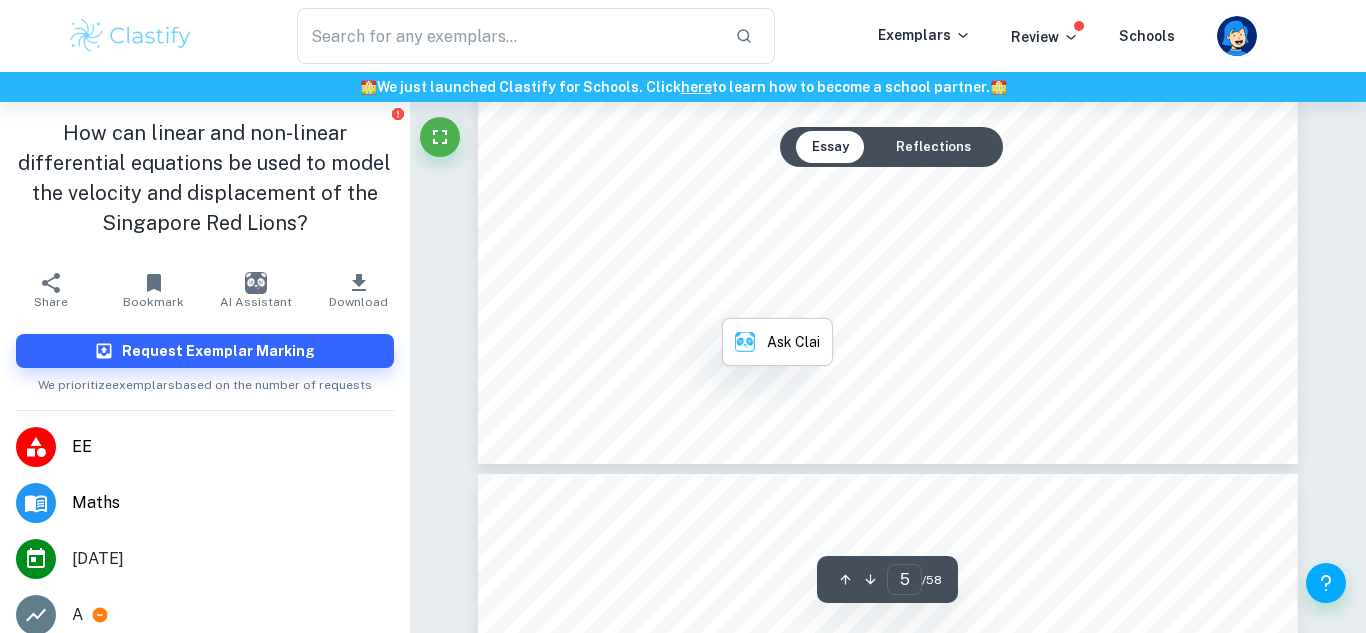 click on "Page 1 of 51 3. Introduction: The Singapore Red Lions, perform free-fall displays at the National Day Parade annually 1 . These free-fall displays were the highlight of my National Day experience, and I found myself interested in how the velocity and displacement of the Red Lions could be modelled. Such a model help increase safety by enabling parachutists to optimise the time at which the parachute is deployed and the altitude at which they jump. Hence,   my   research   question   is:   How   can   linear   and   non-linear   differential equations be used to model the velocity and displacement of the Singapore Red Lions? 4. Methodology: 4.1:   Construction   of   Differential Equations: According to Newton9s 2 nd   Law, the nett- force felt of an object is given by: 2 ÿ !"##   = ýý   2 2 2 (1) Where   ý = mass , and   ý = acceleration 1   Osmond Chia, 8NDP 2024 Tickets Available Only via Singpass to Prevent Scams; Balloting Opens on May 279,   The Straits Times , 24 May 2024. 2     Drag Weight Figure" at bounding box center [888, -116] 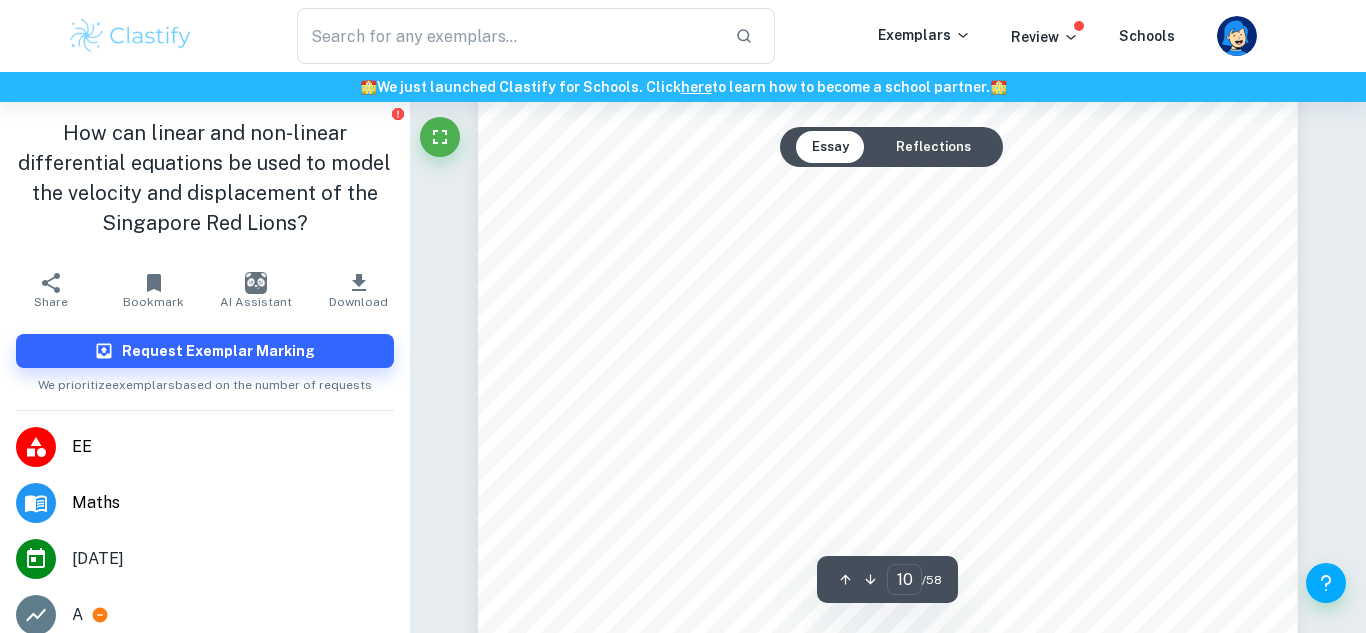 scroll, scrollTop: 10884, scrollLeft: 0, axis: vertical 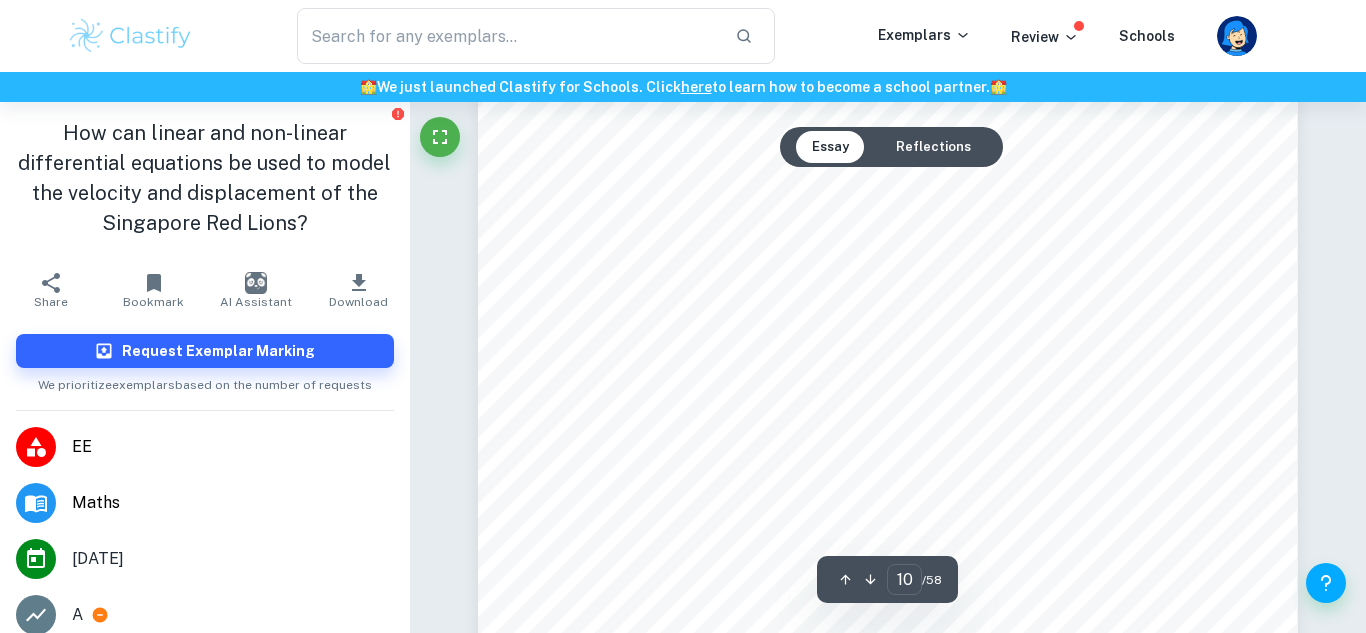 click on "Page 6 of 51 4.4: Parameters: The parameters which will be used in the construction of the velocity and displacement models are shown in Table 2. Segment   ÿ   range   ý ý 1   0 f ÿ < 24.87 11 (ÿ '   f ÿ < ÿ ( ) 1 6   12 2   24.87 f ÿ < 27.73 13 (ÿ (   f ÿ < ÿ $ ) P(t) 3   27.73 f ÿ < 270.56 14 (ÿ $   f ÿ f ÿ ) ) 5 3   15 Table 2: Table of   % &   values for the 3 segments of motion The above   ÿ   range was obtained through video analysis of the Red Lion9s jump at the 2021 National Day Parade.   16   The   % &   values for Segments 1 and 3 are literature values, whilst the   % &   value for Segment 3 is given by,   P(t) ,   a function which will be found in Section 8. 11   Channel News Asia,   National Day Parade 2023: Red Lions Wow Crowds at Padang   (Singapore: Youtube, 2023). 12   Meade. 13   Channel News Asia,   National Day Parade 2023: Red Lions Wow Crowds at Padang . 14   Channel News Asia. 15   Meade, 8ODE Models for the Parachute Problem9. 16   Channel News Asia,   ." at bounding box center (888, 338) 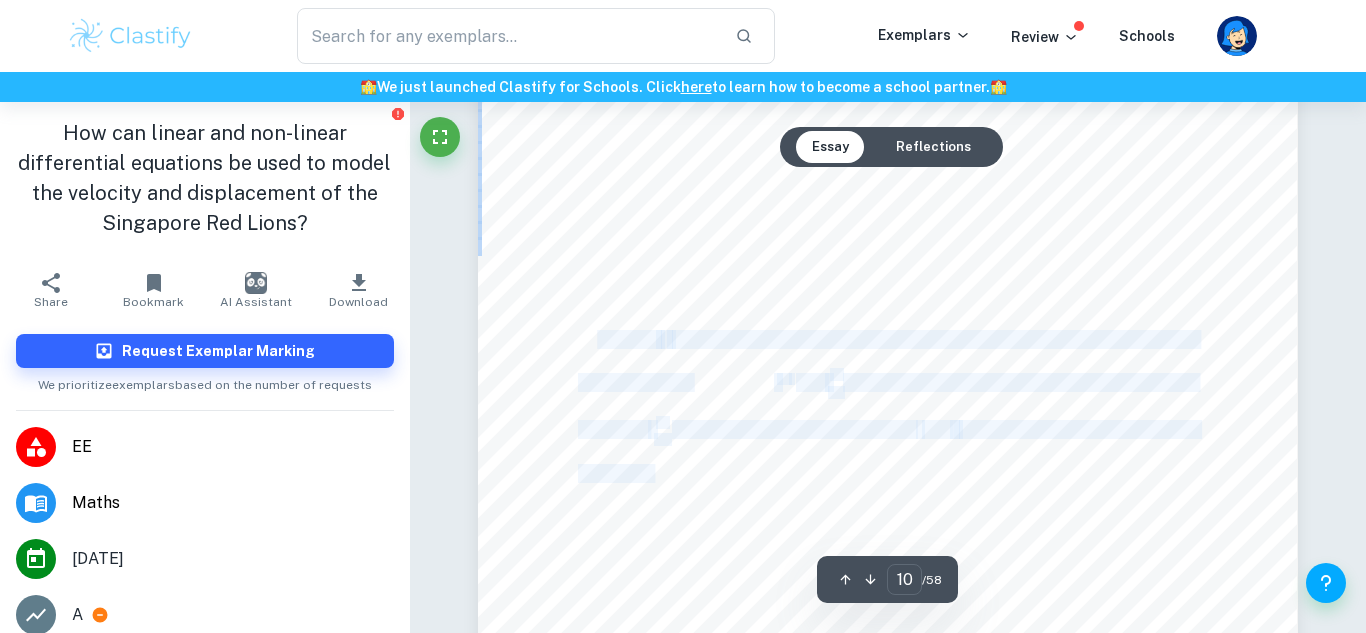 drag, startPoint x: 599, startPoint y: 340, endPoint x: 663, endPoint y: 465, distance: 140.43147 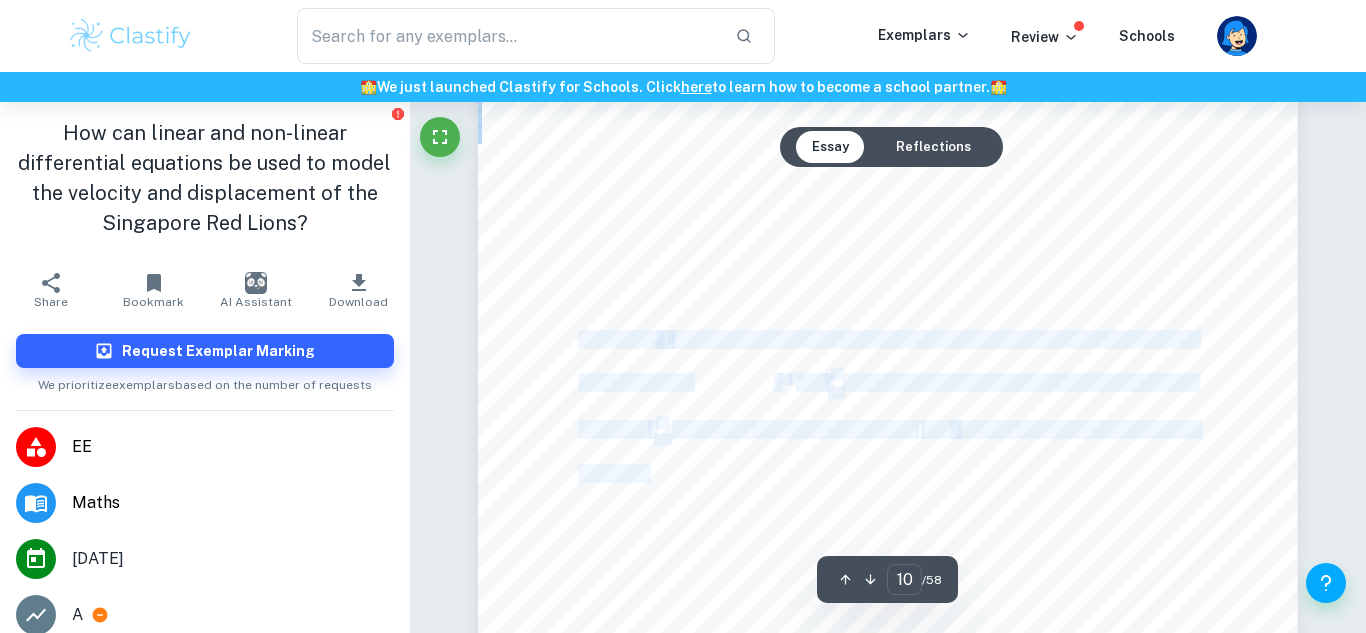 drag, startPoint x: 651, startPoint y: 473, endPoint x: 579, endPoint y: 337, distance: 153.88307 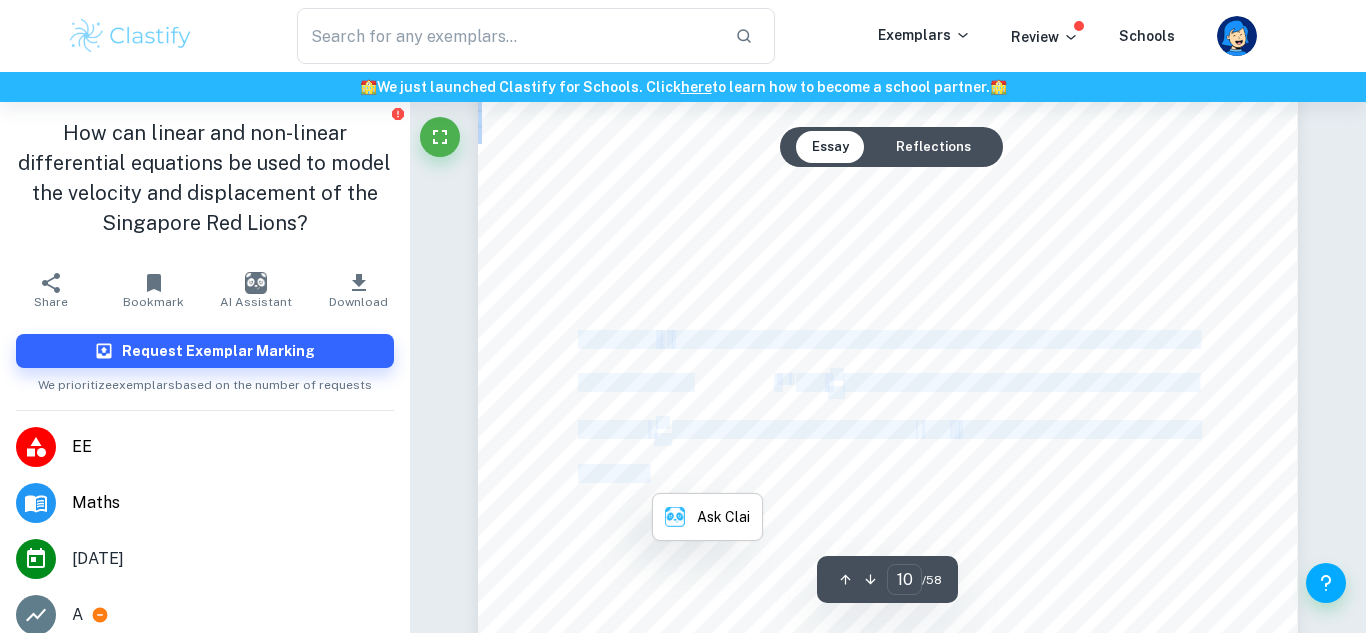 copy on "The above   ÿ   range was obtained through video analysis of the Red Lion9s jump at the 2021 National Day Parade.   16   The   % &   values for Segments 1 and 3 are literature values, whilst the   % &   value for Segment 3 is given by,   P(t) ,   a function which will be found in Section 8." 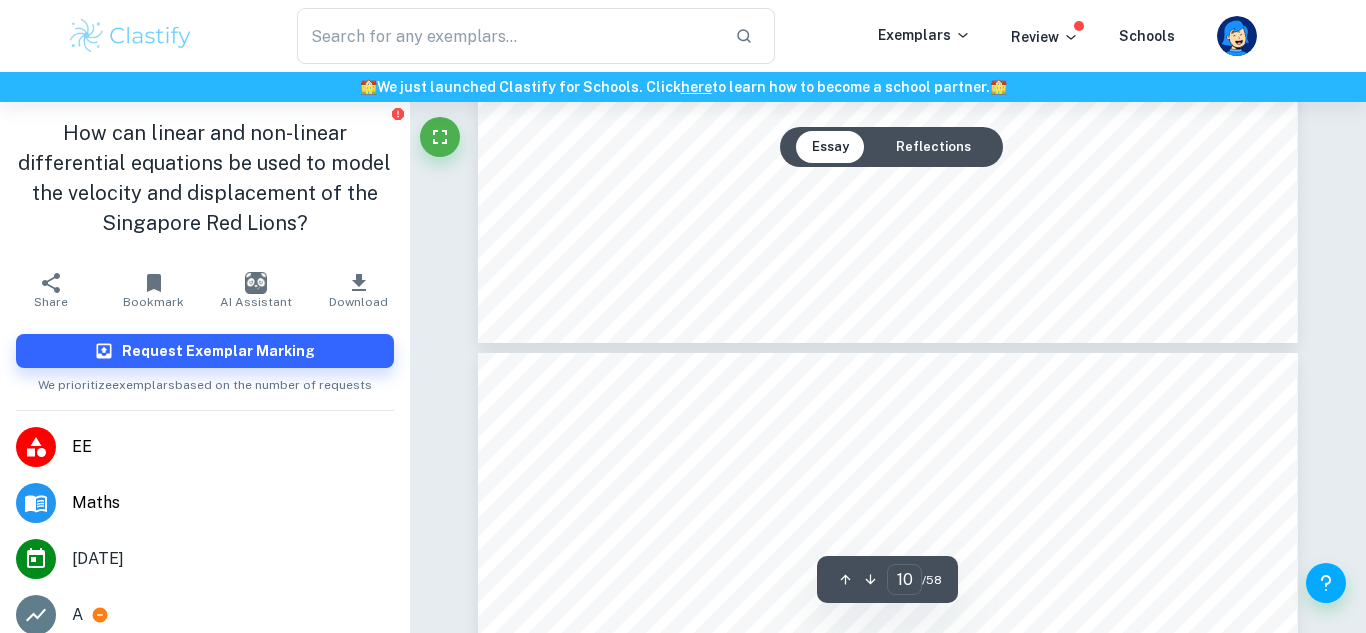scroll, scrollTop: 11458, scrollLeft: 0, axis: vertical 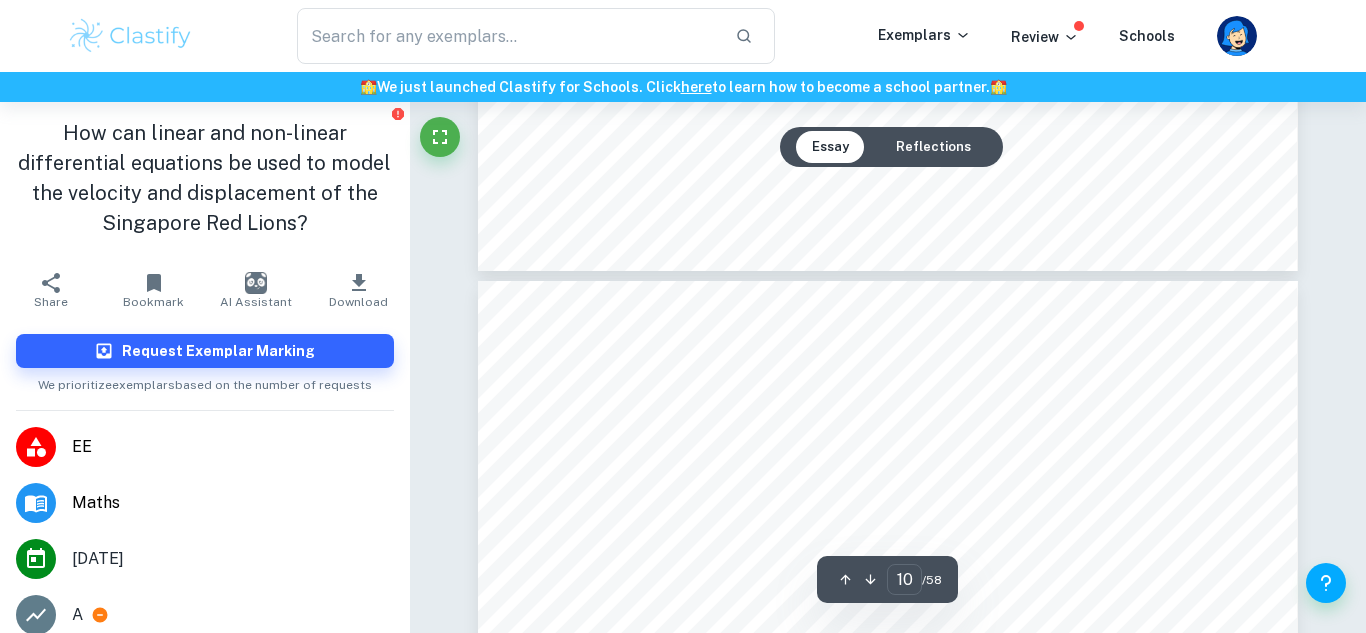 type on "11" 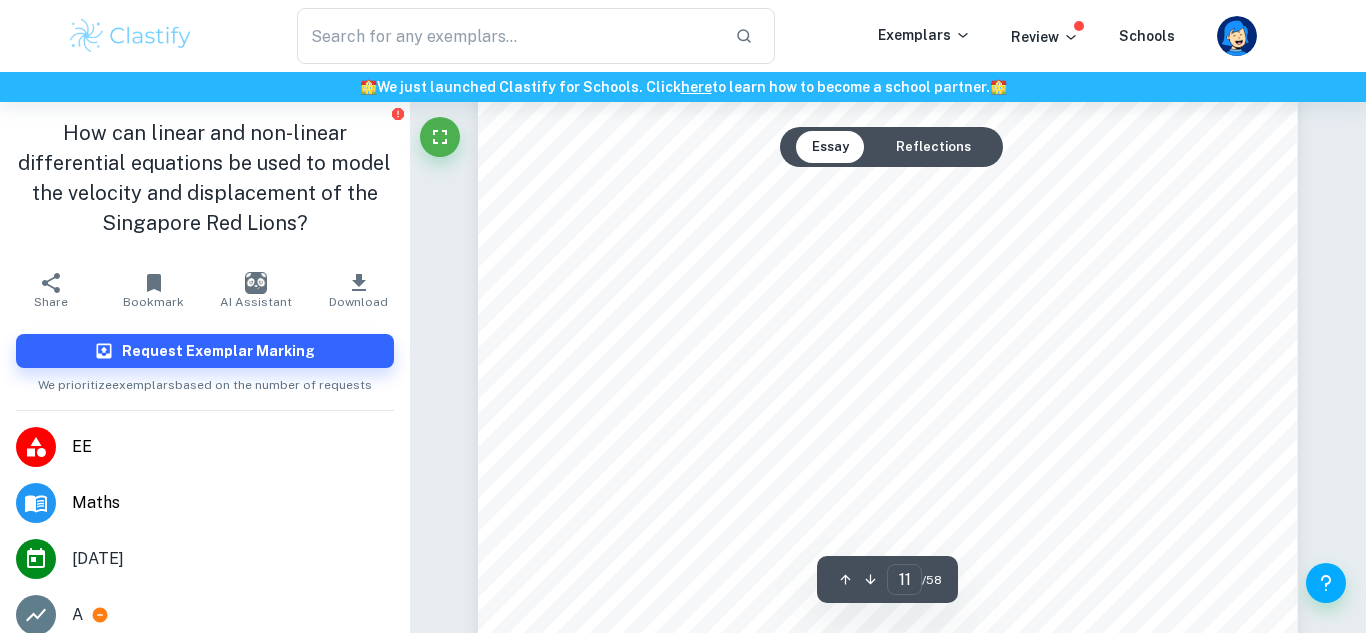scroll, scrollTop: 12075, scrollLeft: 0, axis: vertical 